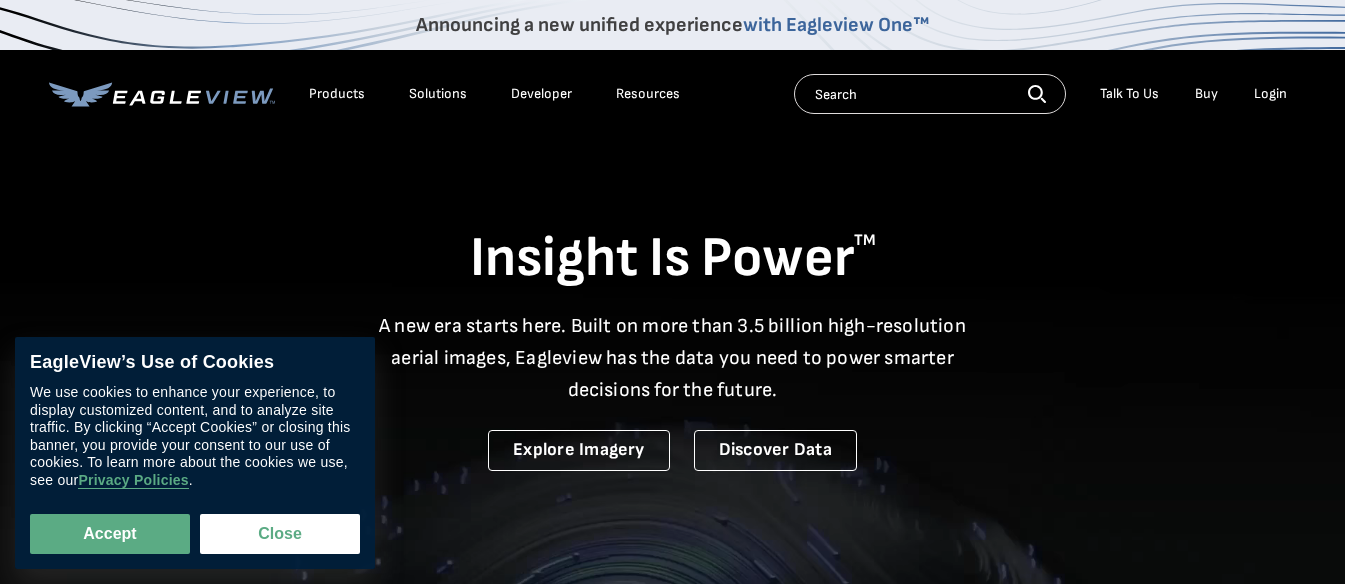 scroll, scrollTop: 0, scrollLeft: 0, axis: both 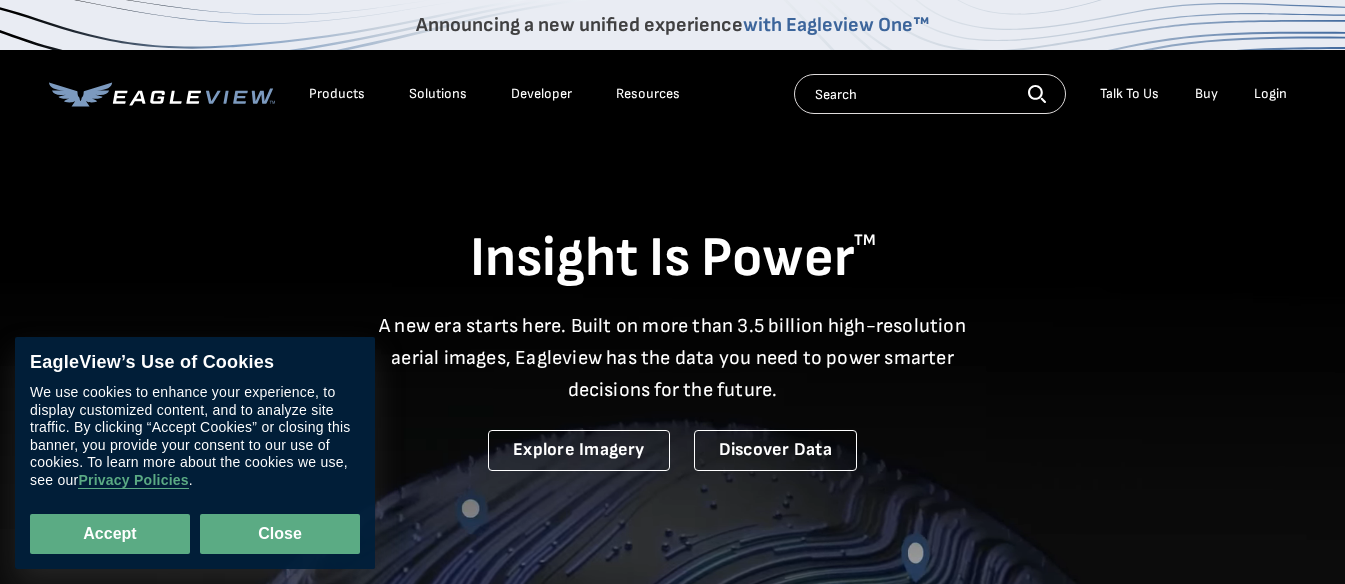 click on "Close" at bounding box center (280, 534) 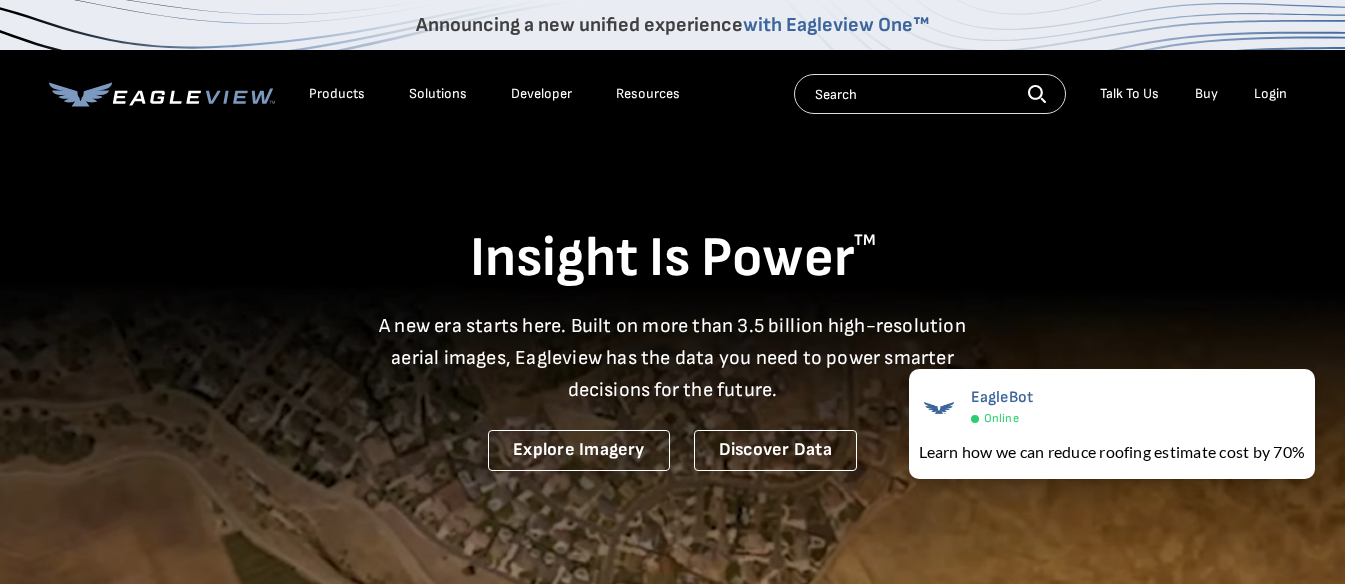 click on "Insight Is Power TM
A new era starts here. Built on more than 3.5 billion high-resolution aerial images, Eagleview has the data you need to power smarter decisions for the future.
Explore Imagery
Discover Data" at bounding box center (673, 303) 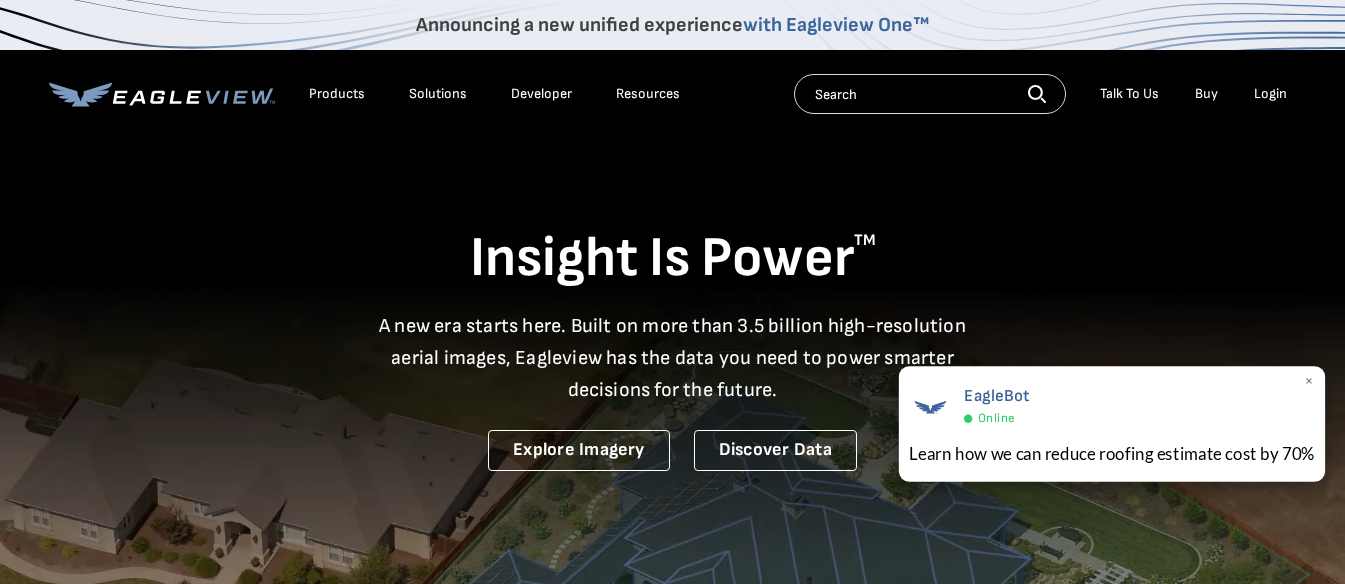 click on "×" at bounding box center [1309, 382] 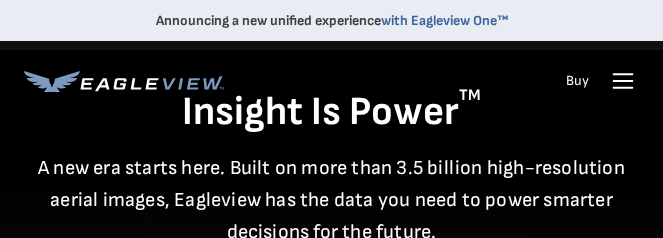 scroll, scrollTop: 0, scrollLeft: 0, axis: both 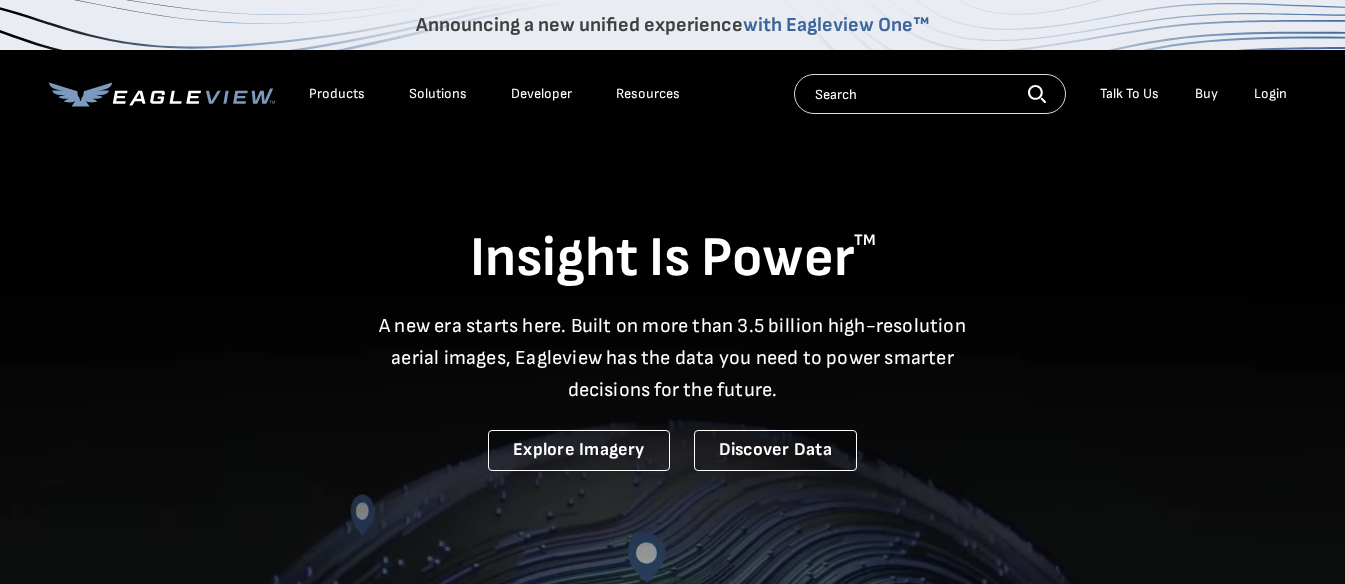 click on "Login" at bounding box center (1270, 94) 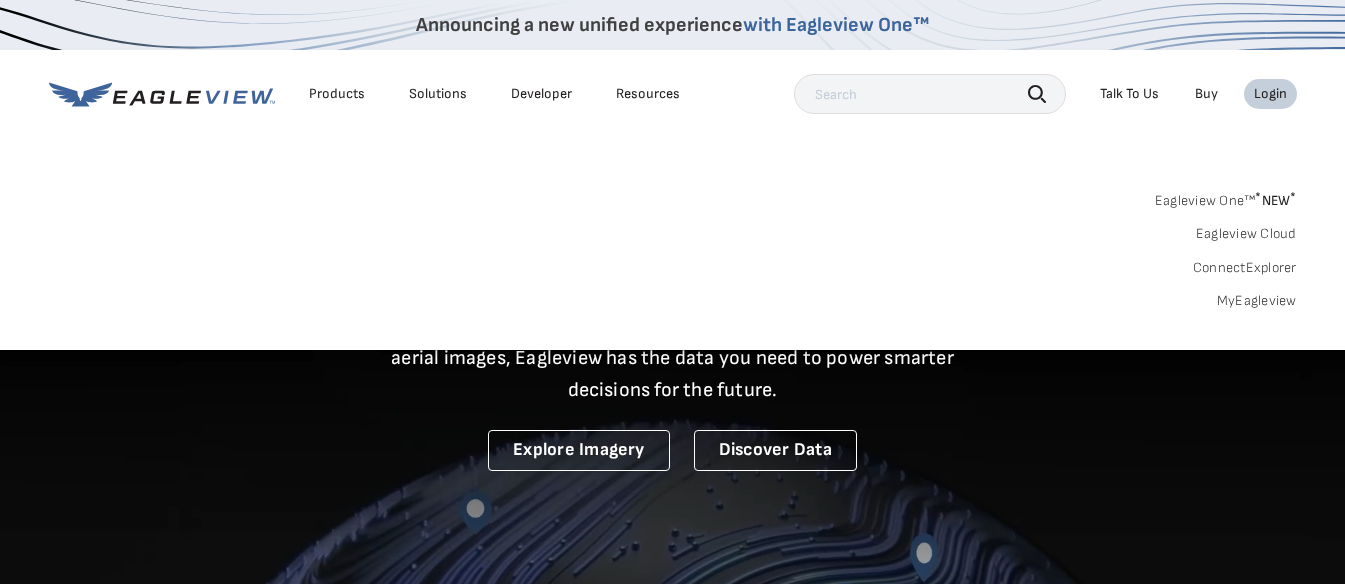 click on "Eagleview One™  * NEW *" at bounding box center (1226, 197) 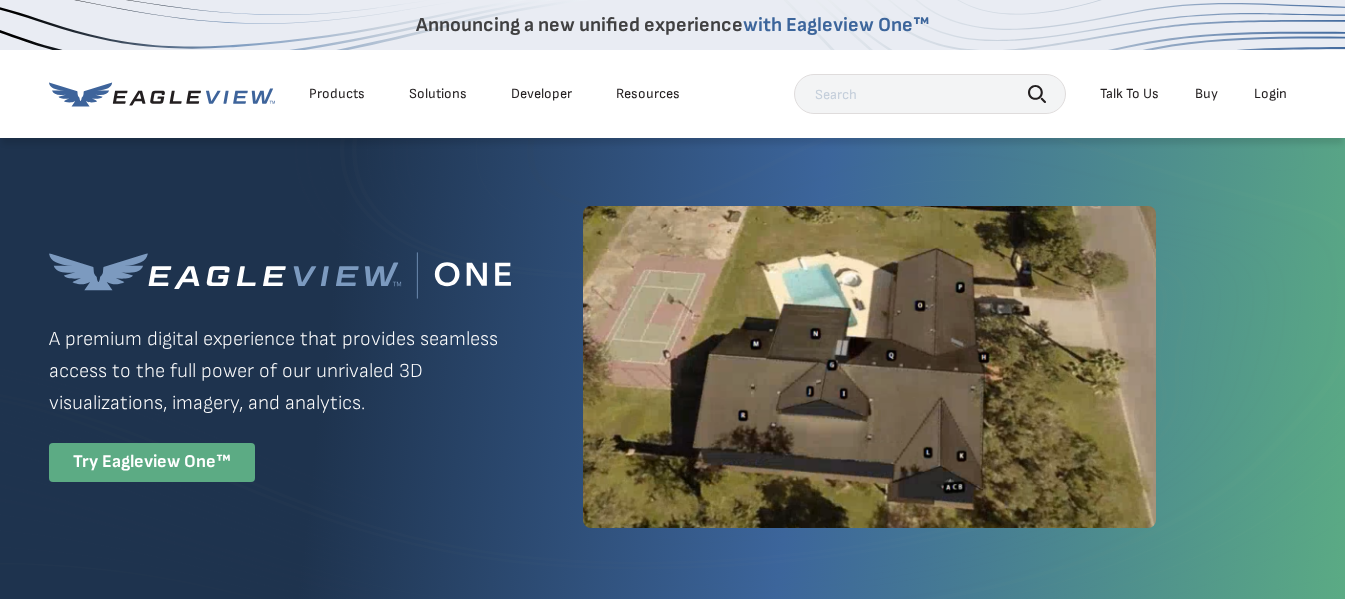 scroll, scrollTop: 0, scrollLeft: 0, axis: both 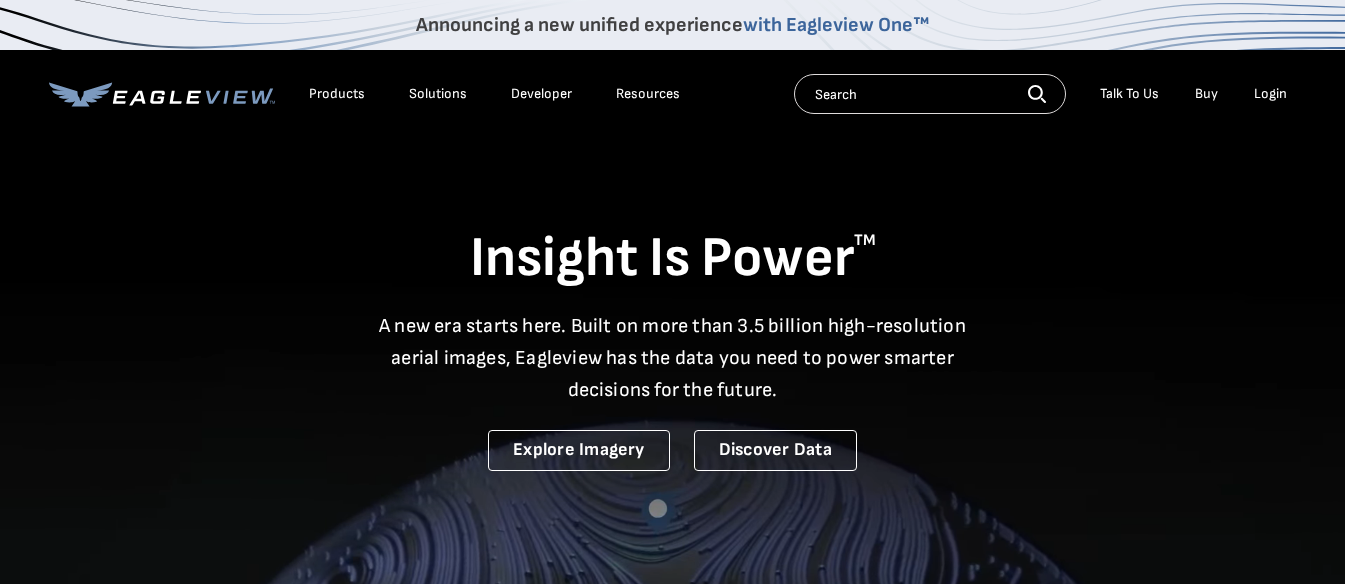 click on "Login" at bounding box center [1270, 94] 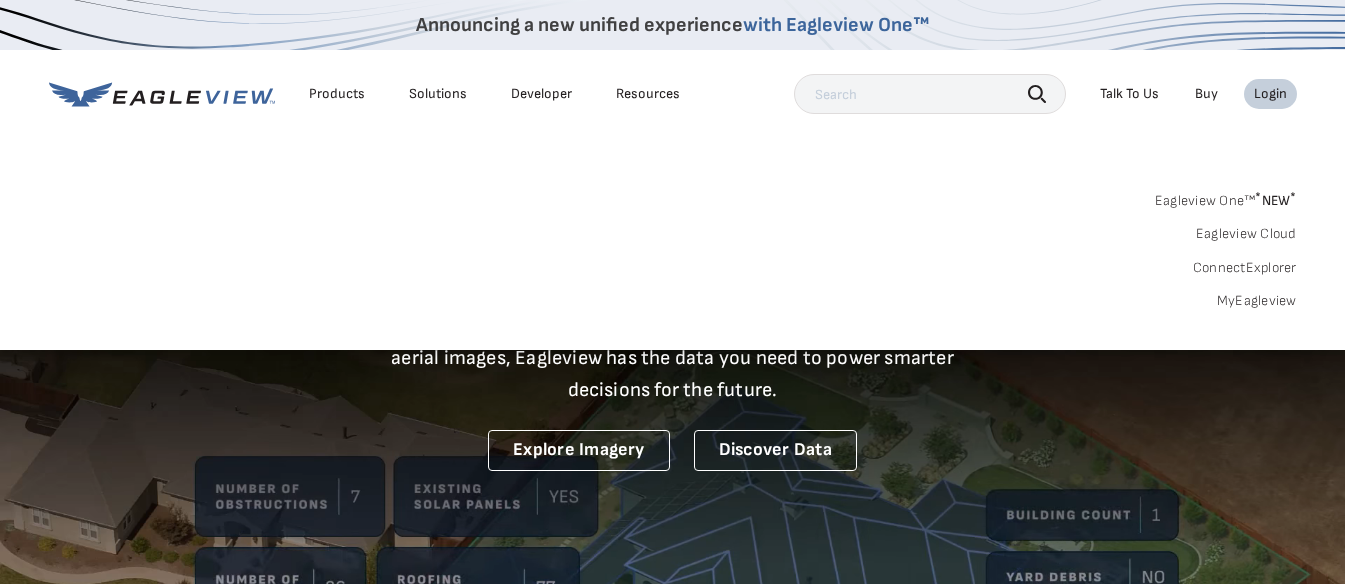 click on "ConnectExplorer" at bounding box center (1245, 268) 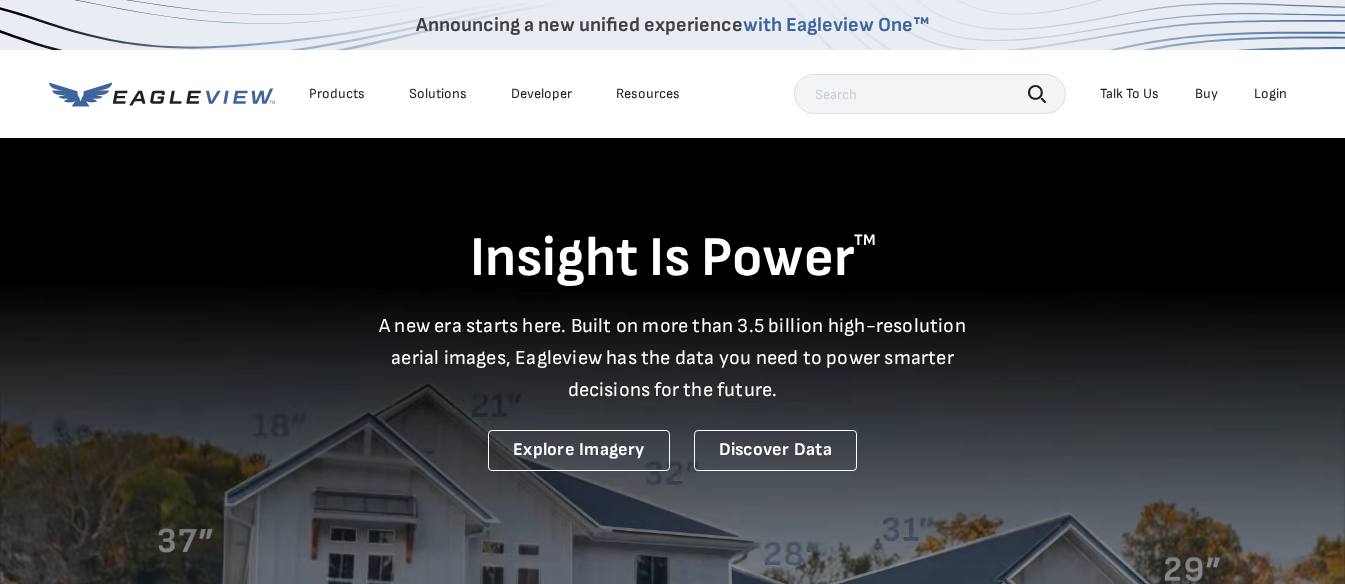 click on "Buy" at bounding box center [1206, 94] 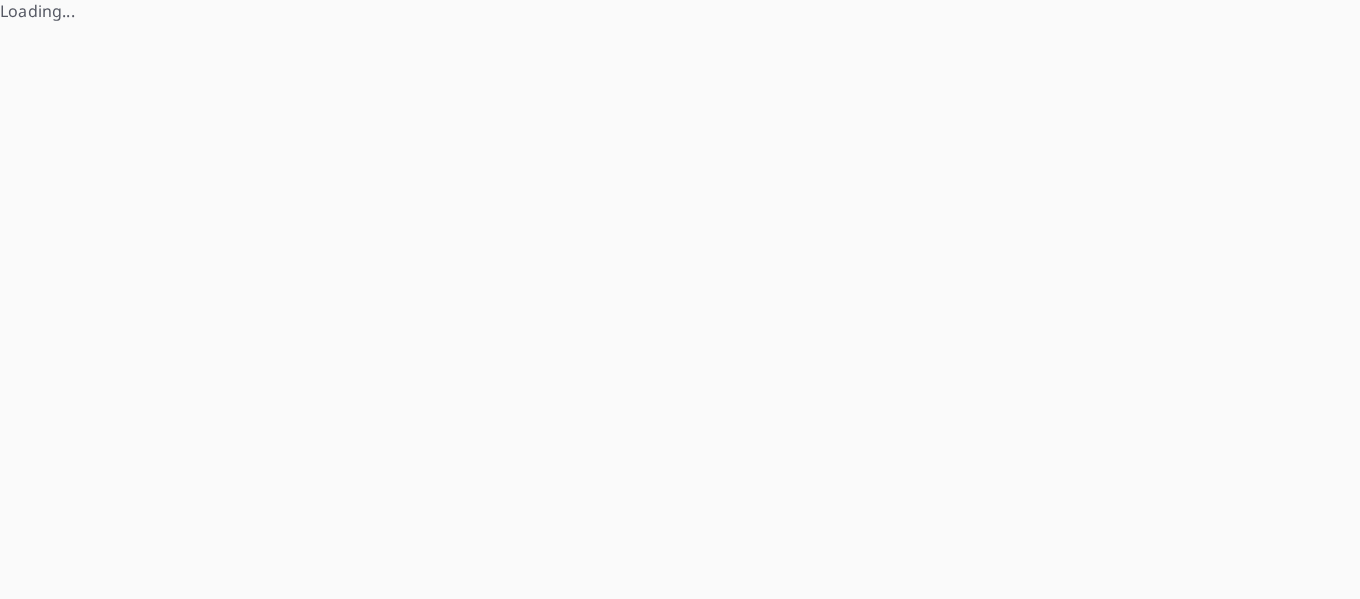 scroll, scrollTop: 0, scrollLeft: 0, axis: both 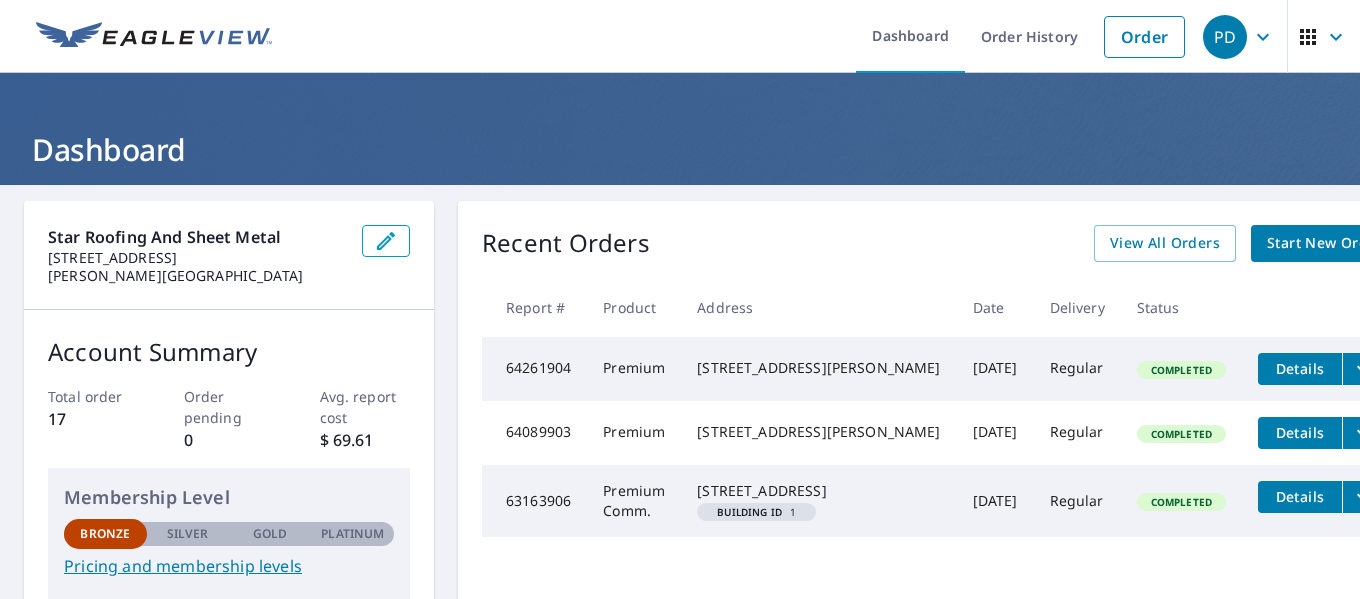 click on "Start New Order" at bounding box center (1325, 243) 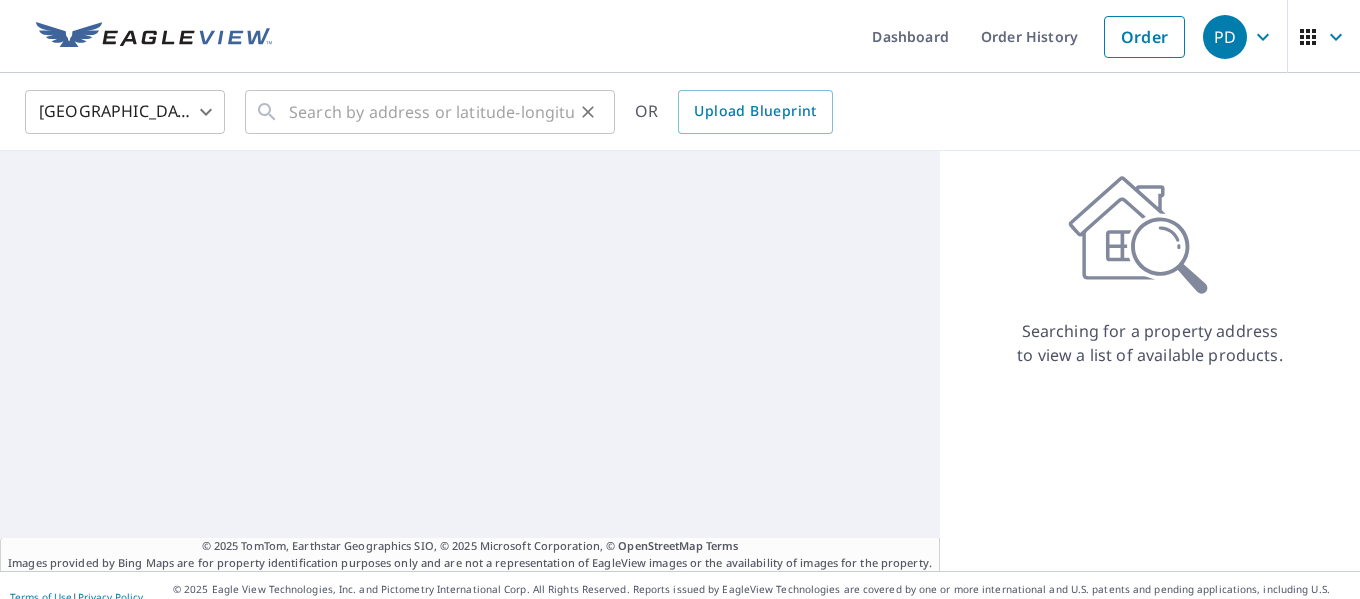 click 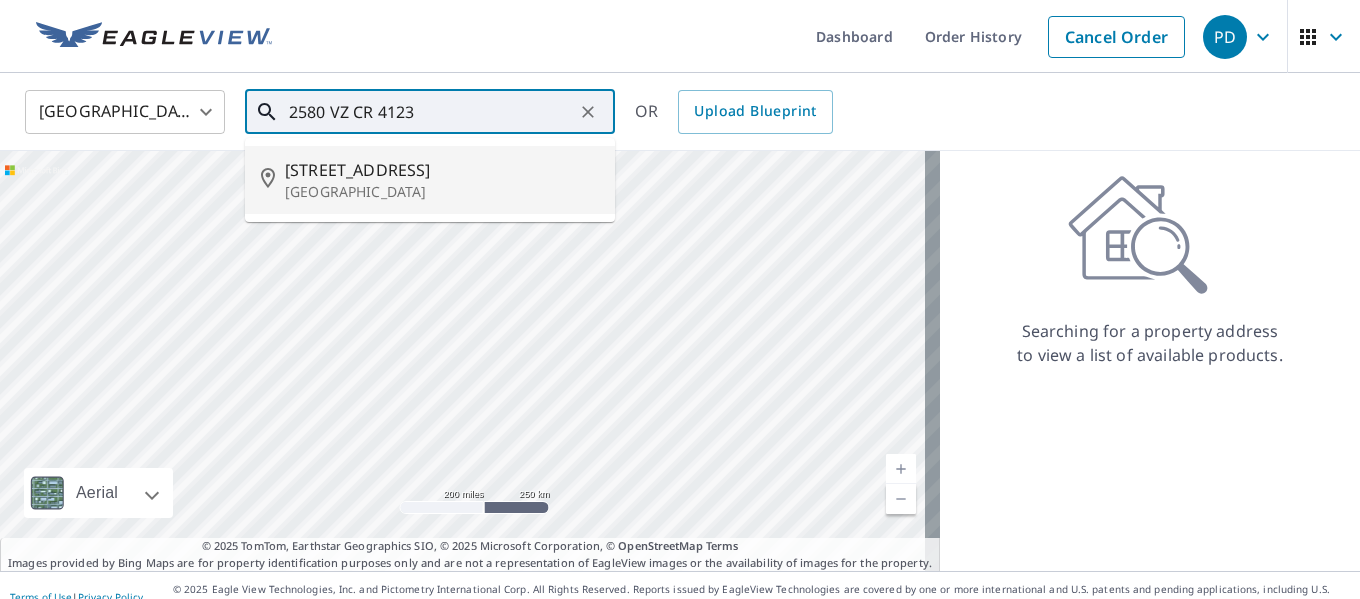 click on "[GEOGRAPHIC_DATA]" at bounding box center [442, 192] 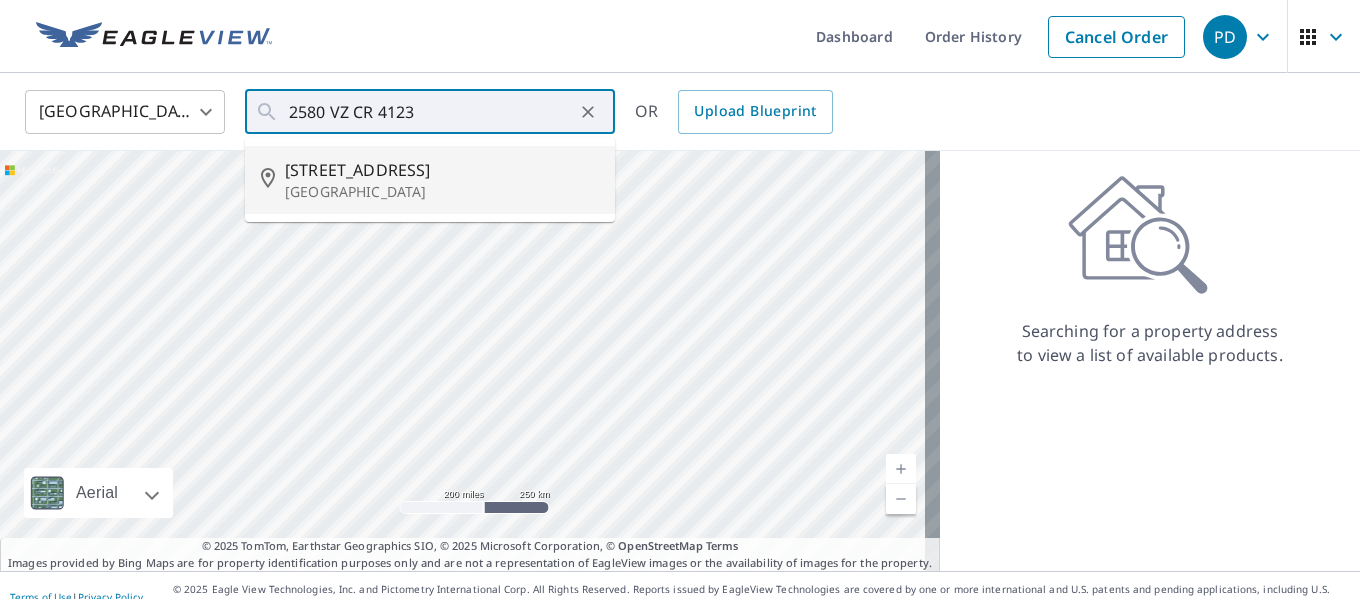 type on "[STREET_ADDRESS]" 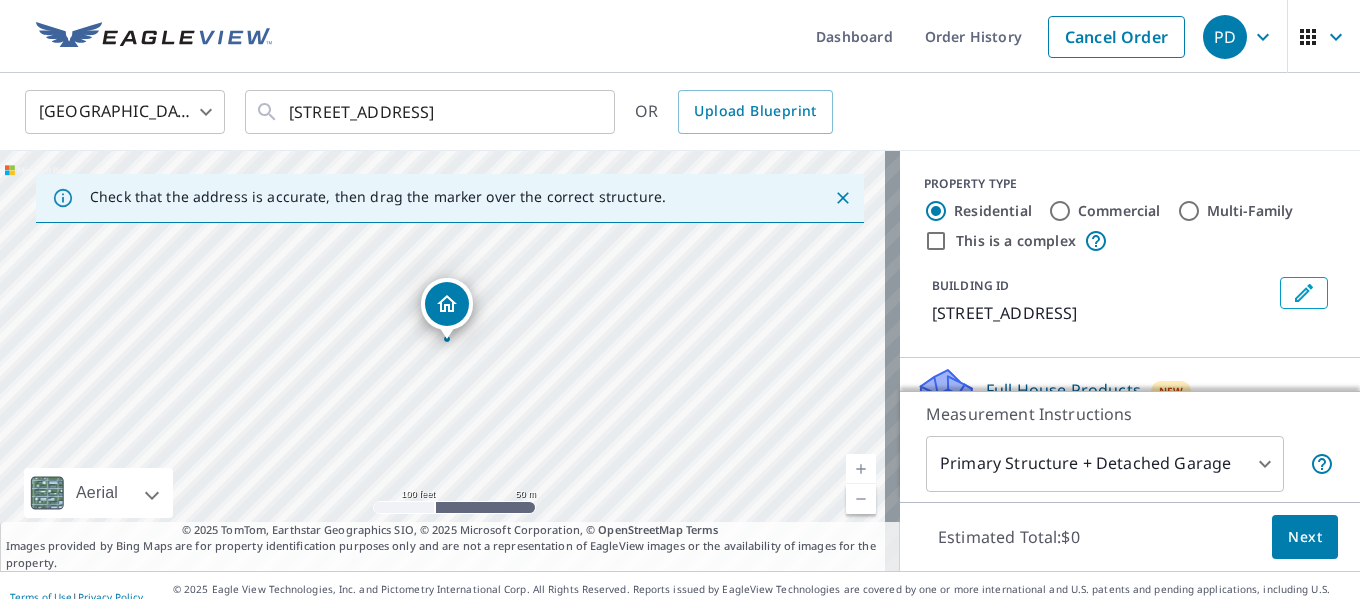 drag, startPoint x: 575, startPoint y: 287, endPoint x: 622, endPoint y: 118, distance: 175.4138 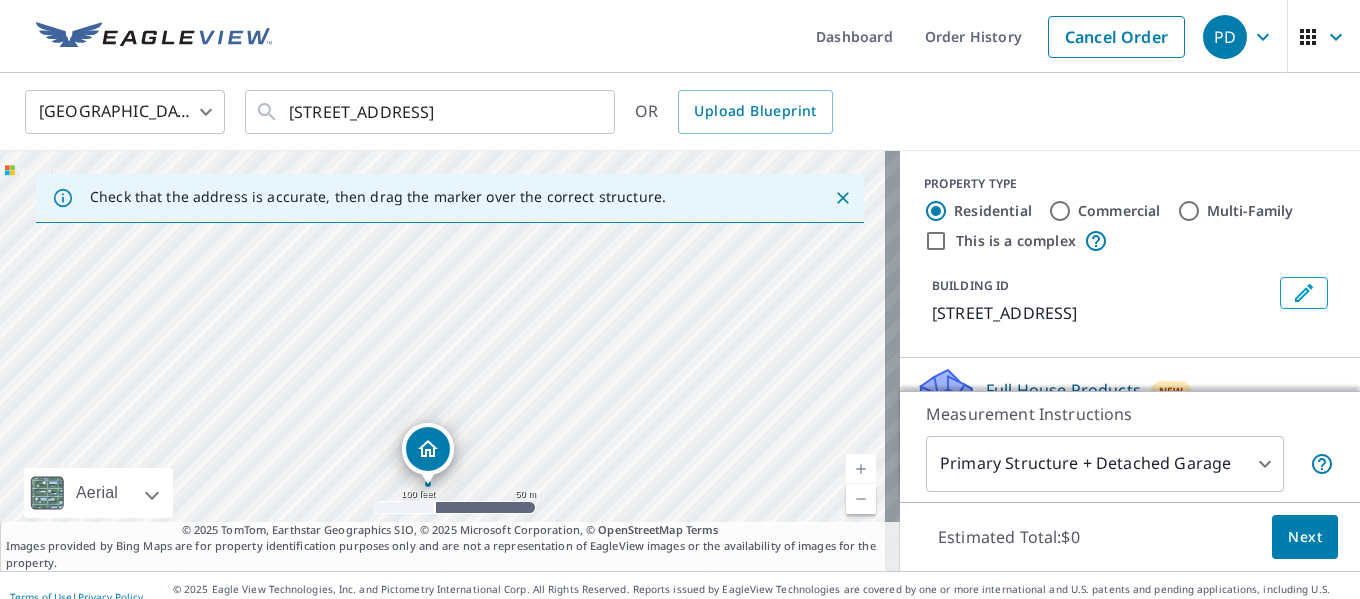 drag, startPoint x: 583, startPoint y: 323, endPoint x: 630, endPoint y: 222, distance: 111.40018 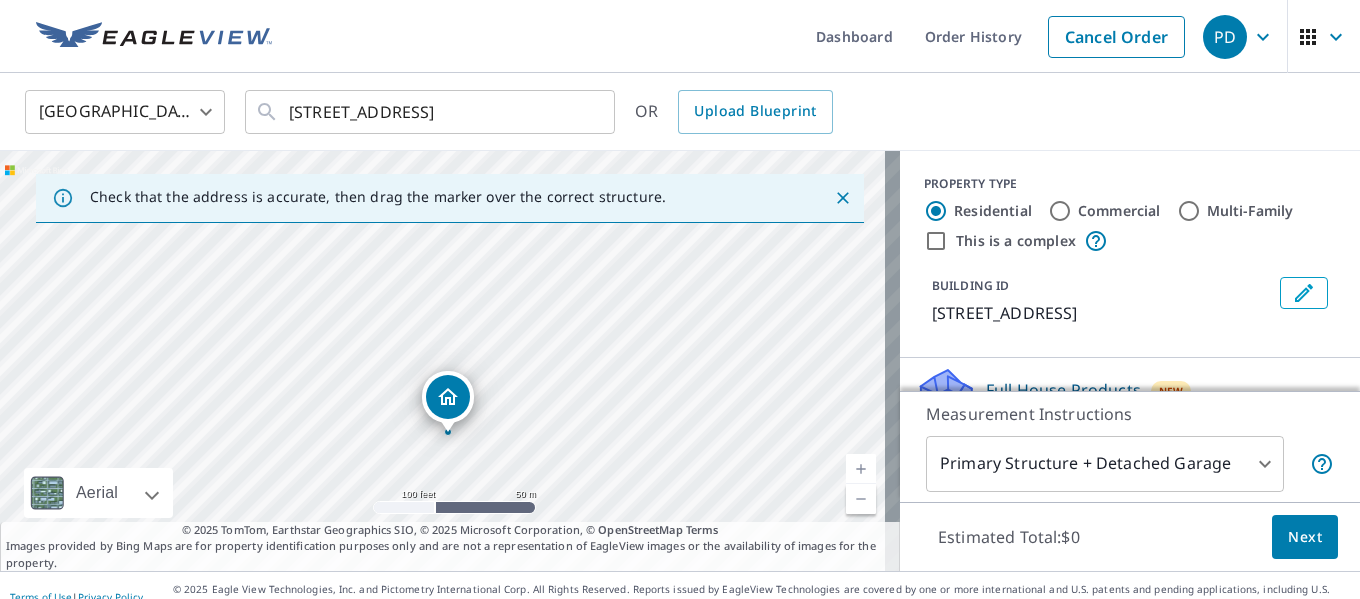 click at bounding box center (448, 422) 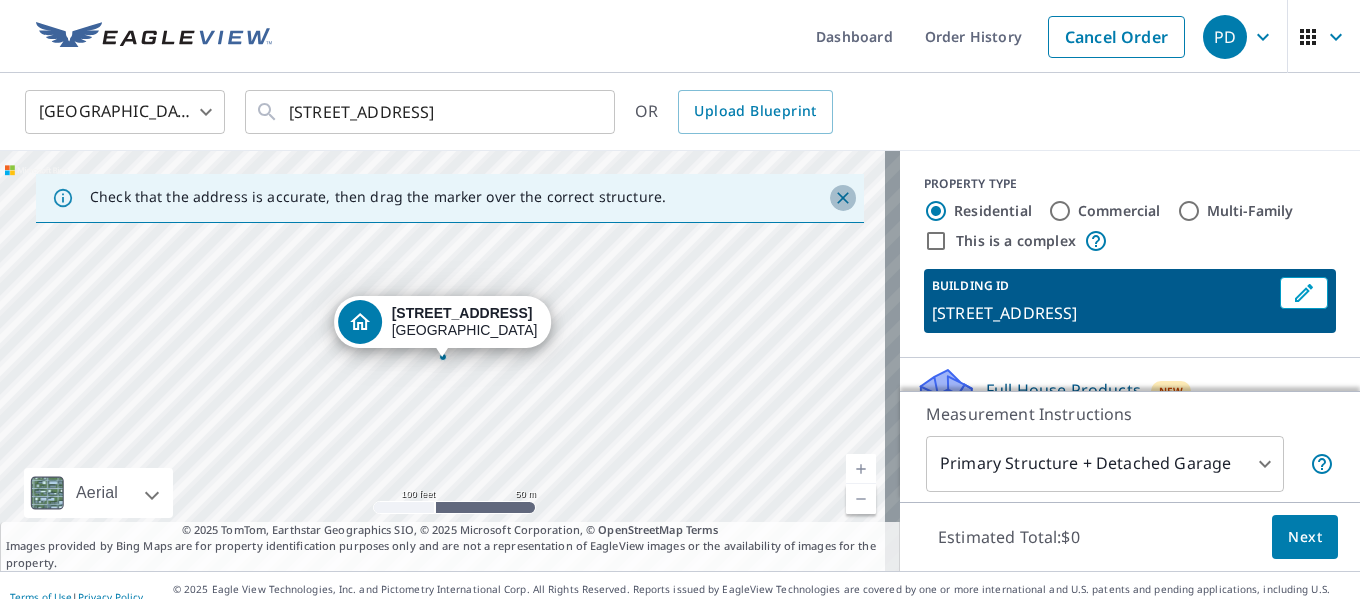 click 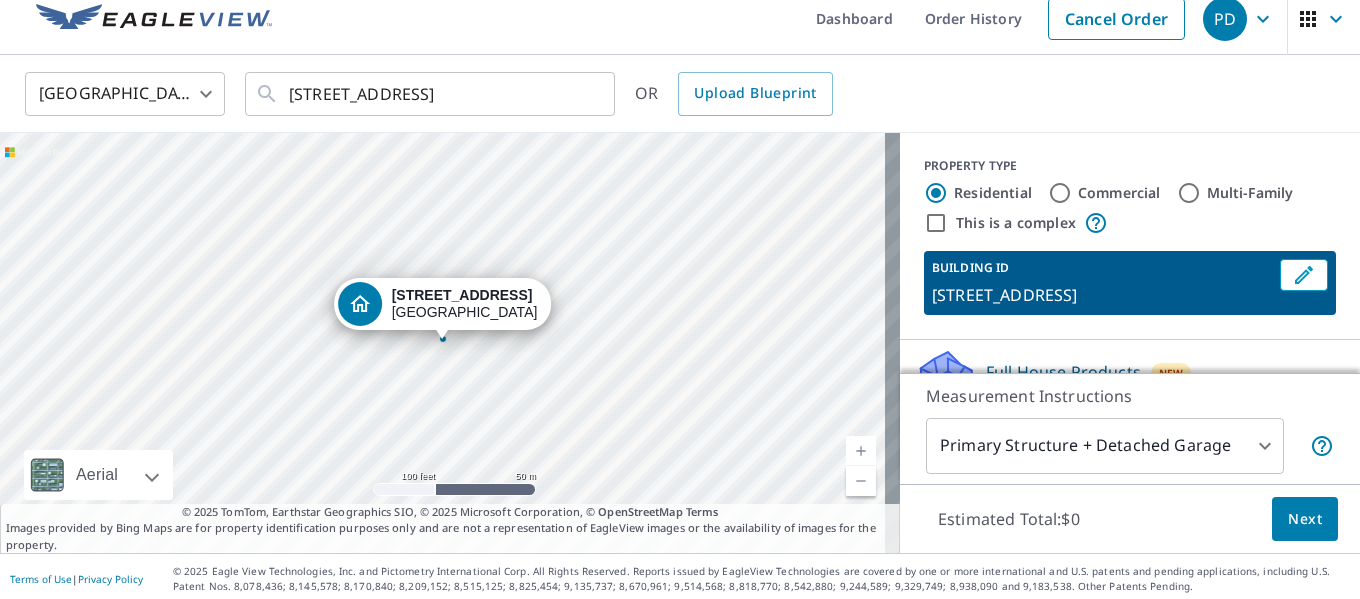 scroll, scrollTop: 23, scrollLeft: 0, axis: vertical 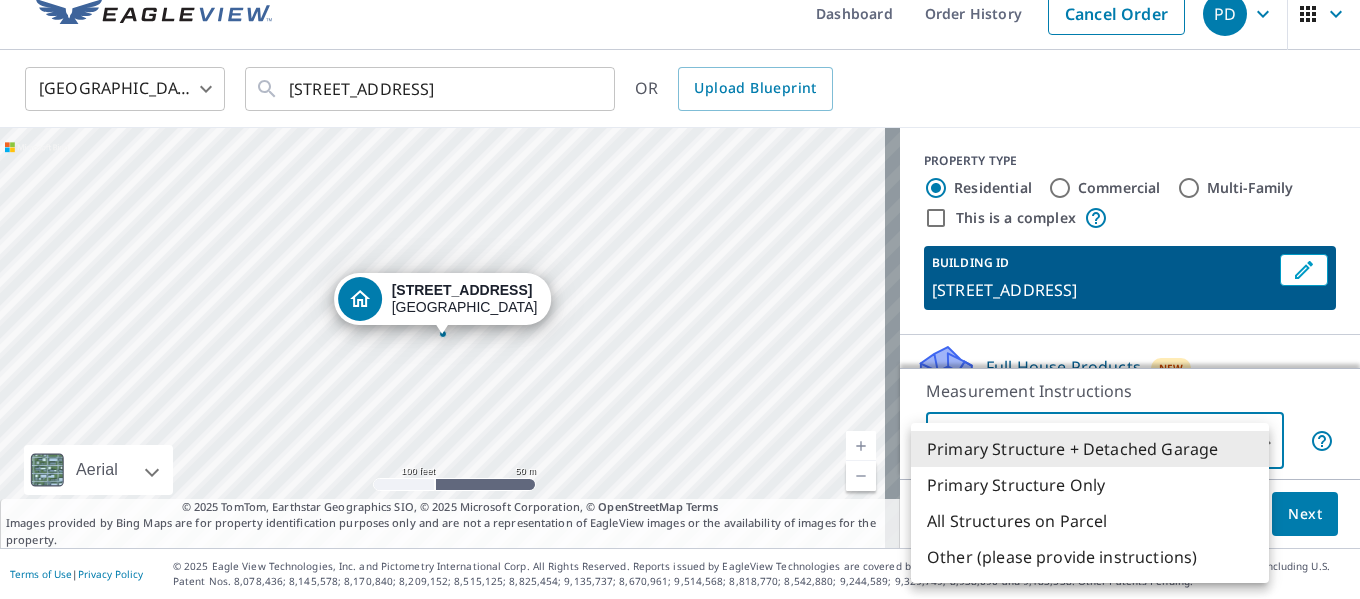 click on "PD PD
Dashboard Order History Cancel Order PD [GEOGRAPHIC_DATA] [GEOGRAPHIC_DATA] ​ [STREET_ADDRESS] ​ OR Upload Blueprint [STREET_ADDRESS][GEOGRAPHIC_DATA] A standard road map Aerial A detailed look from above Labels Labels 100 feet 50 m © 2025 TomTom, © Vexcel Imaging, © 2025 Microsoft Corporation,  © OpenStreetMap Terms © 2025 TomTom, Earthstar Geographics SIO, © 2025 Microsoft Corporation, ©   OpenStreetMap   Terms Images provided by Bing Maps are for property identification purposes only and are not a representation of EagleView images or the availability of images for the property. PROPERTY TYPE Residential Commercial Multi-Family This is a complex BUILDING ID [STREET_ADDRESS] Full House Products New Full House™ $105 Roof Products New Premium $32.75 - $87 QuickSquares™ $18 Gutter $13.75 Bid Perfect™ $18 Solar Products New Inform Essentials+ $63.25 Inform Advanced $79 TrueDesign for Sales $30 TrueDesign for Planning $105.5 New 1" at bounding box center [680, 299] 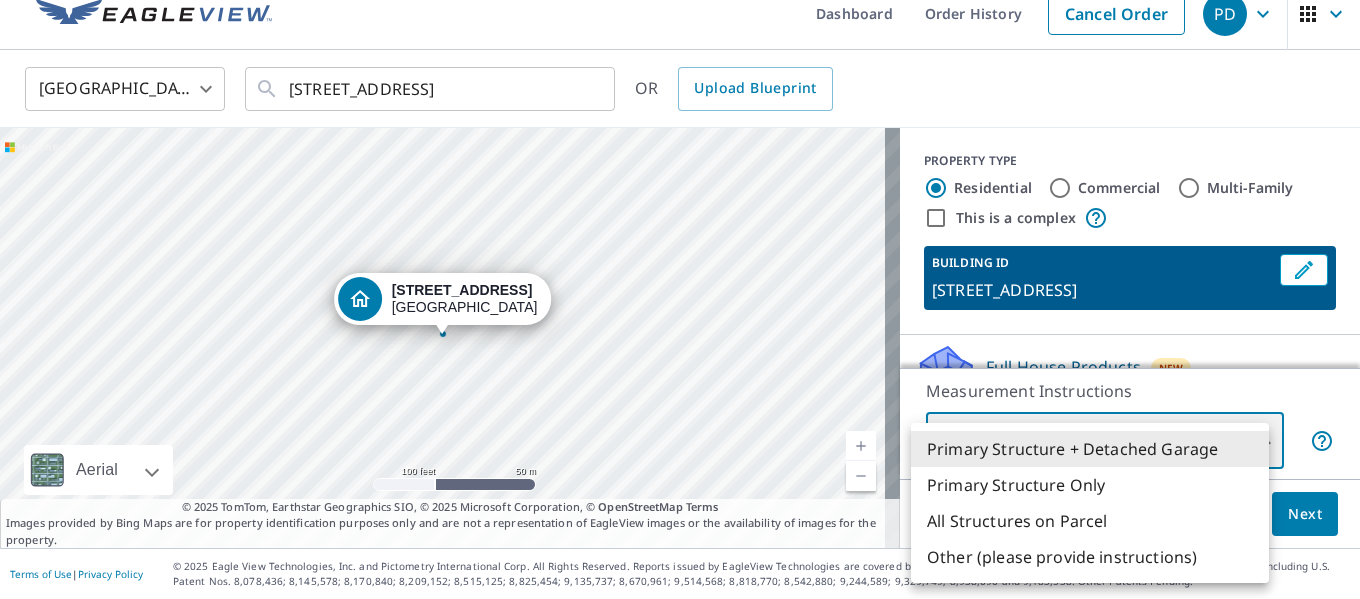 type on "2" 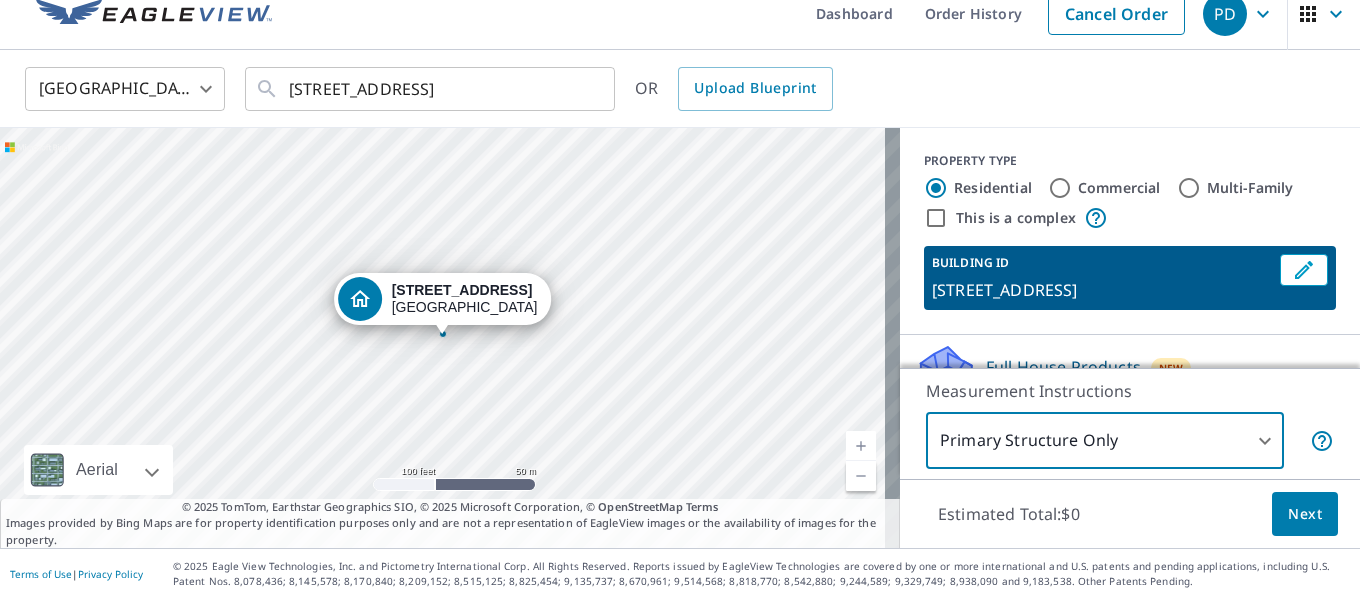 click on "Next" at bounding box center [1305, 514] 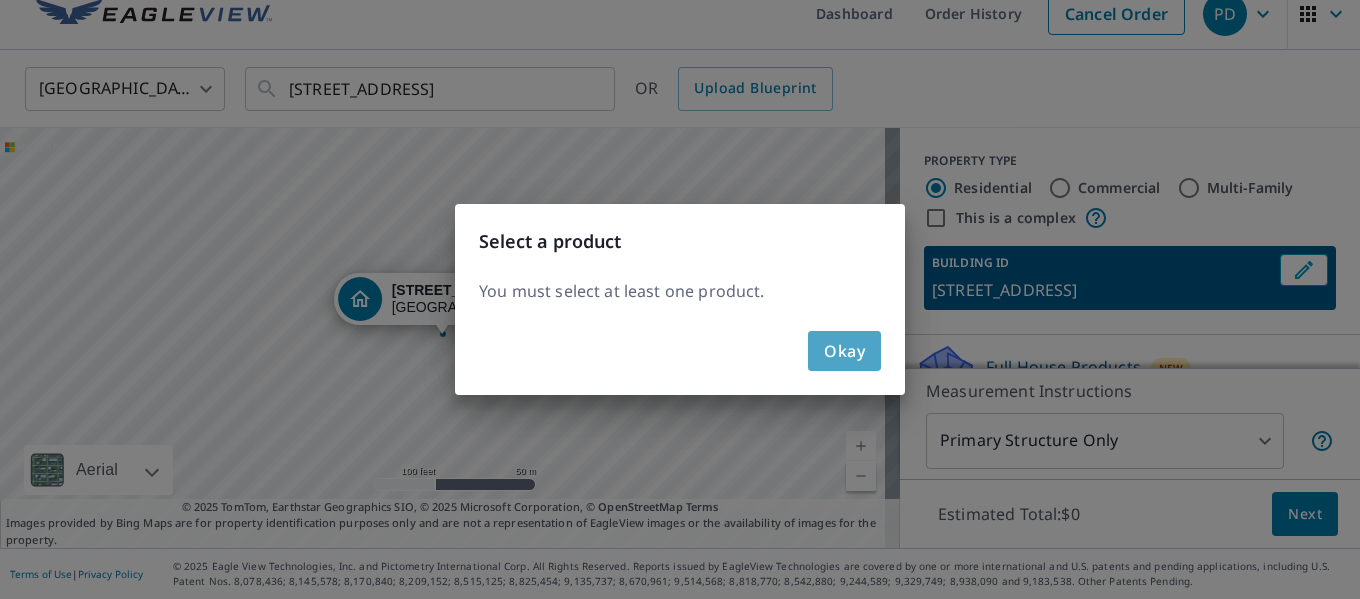 click on "Okay" at bounding box center (844, 351) 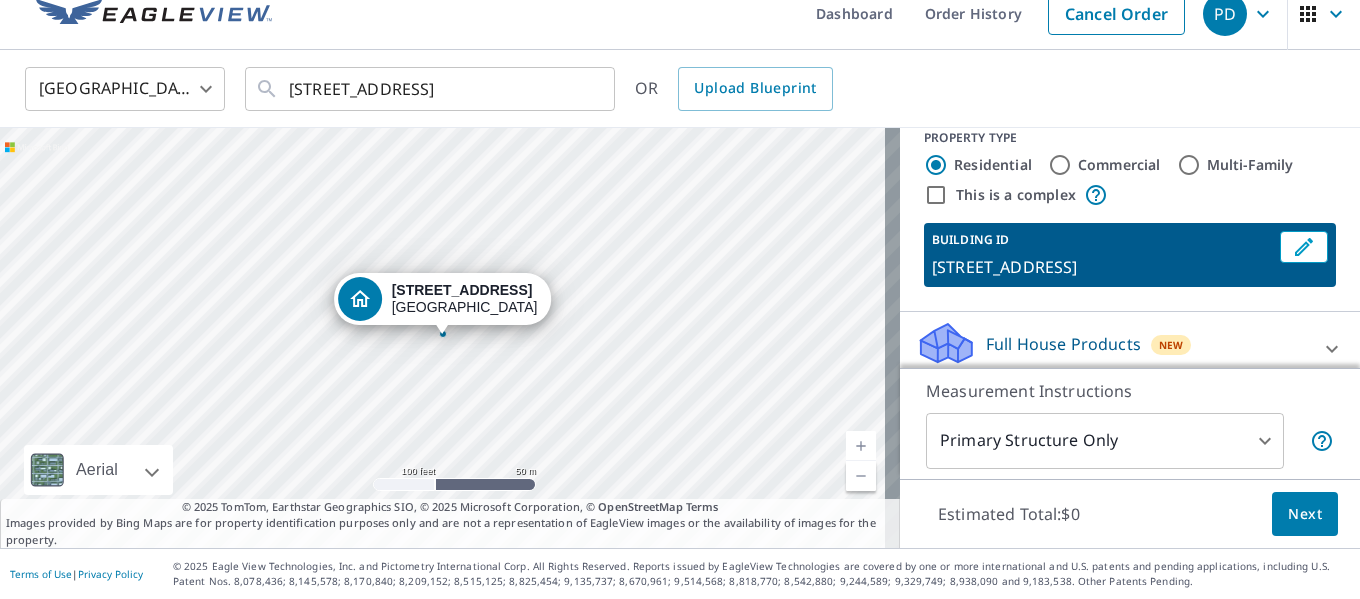scroll, scrollTop: 0, scrollLeft: 0, axis: both 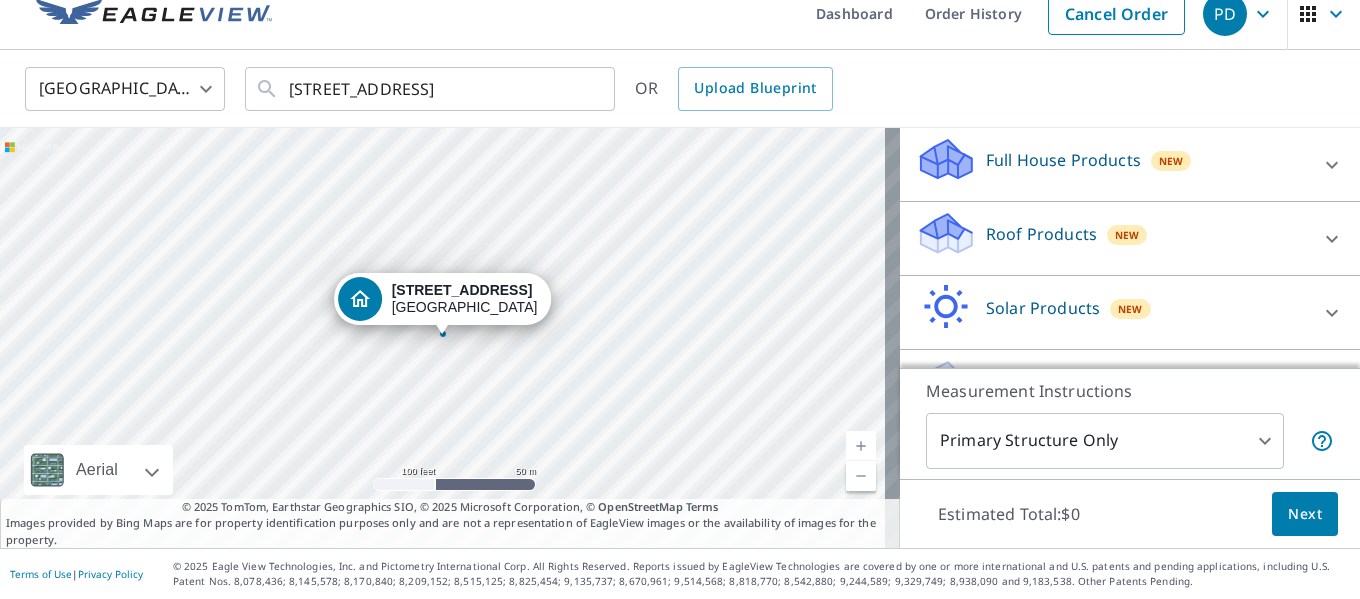 click 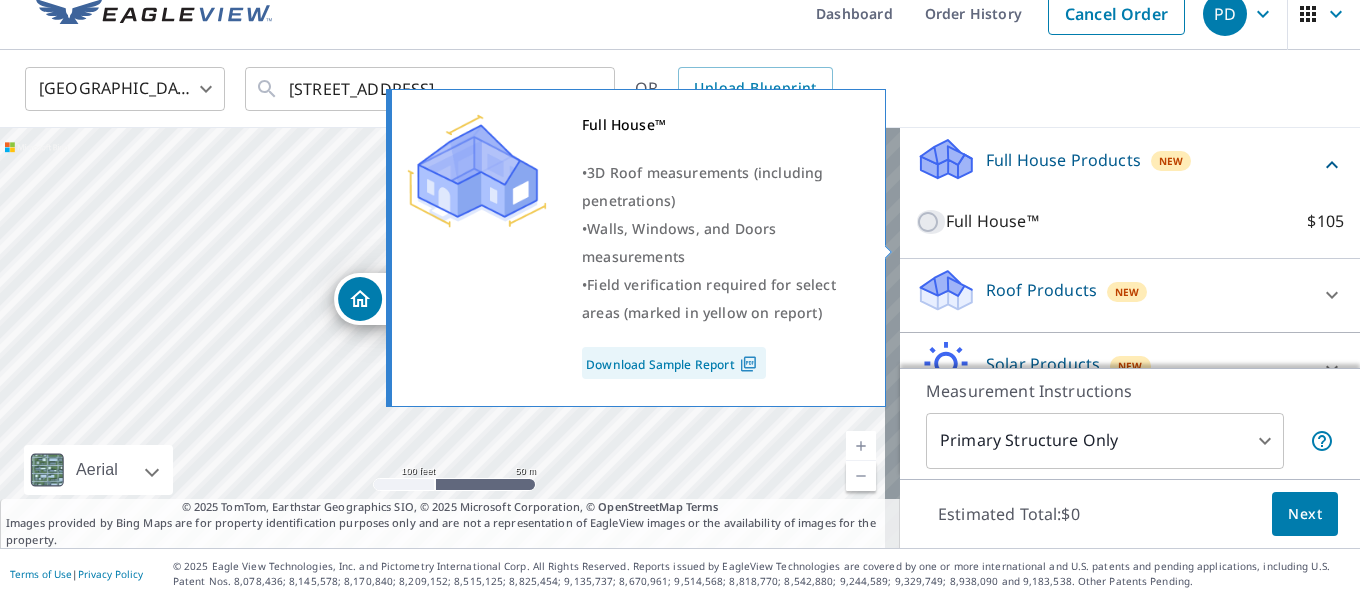 click on "Full House™ $105" at bounding box center [931, 222] 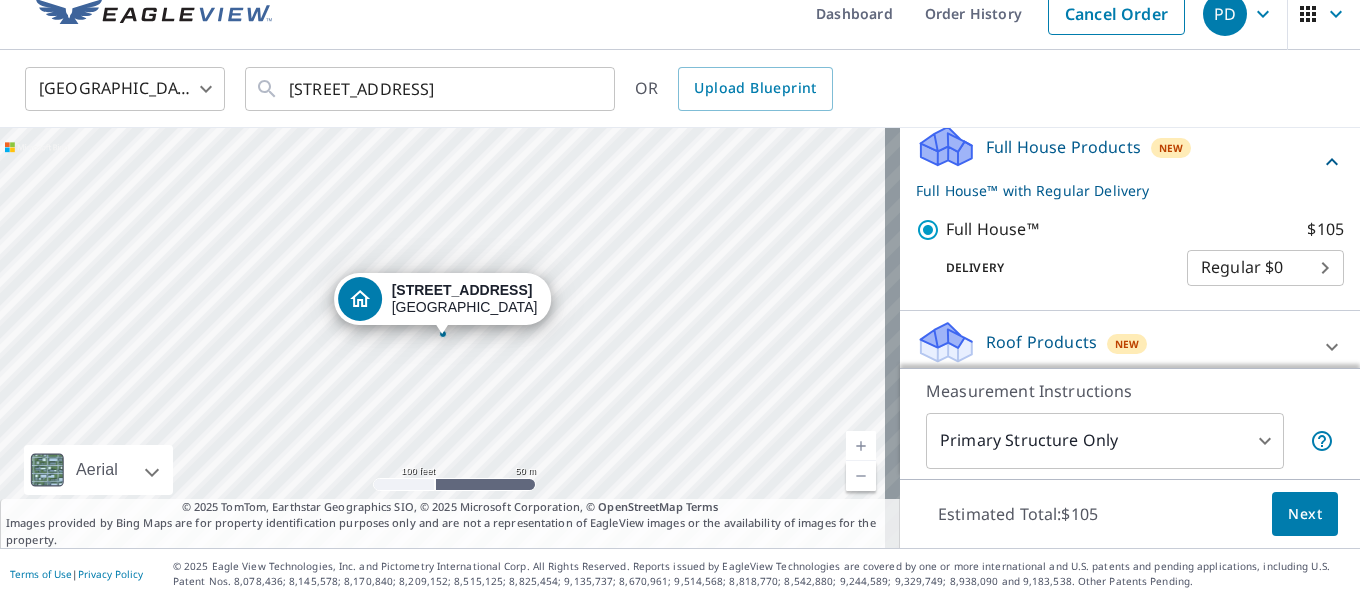 scroll, scrollTop: 210, scrollLeft: 0, axis: vertical 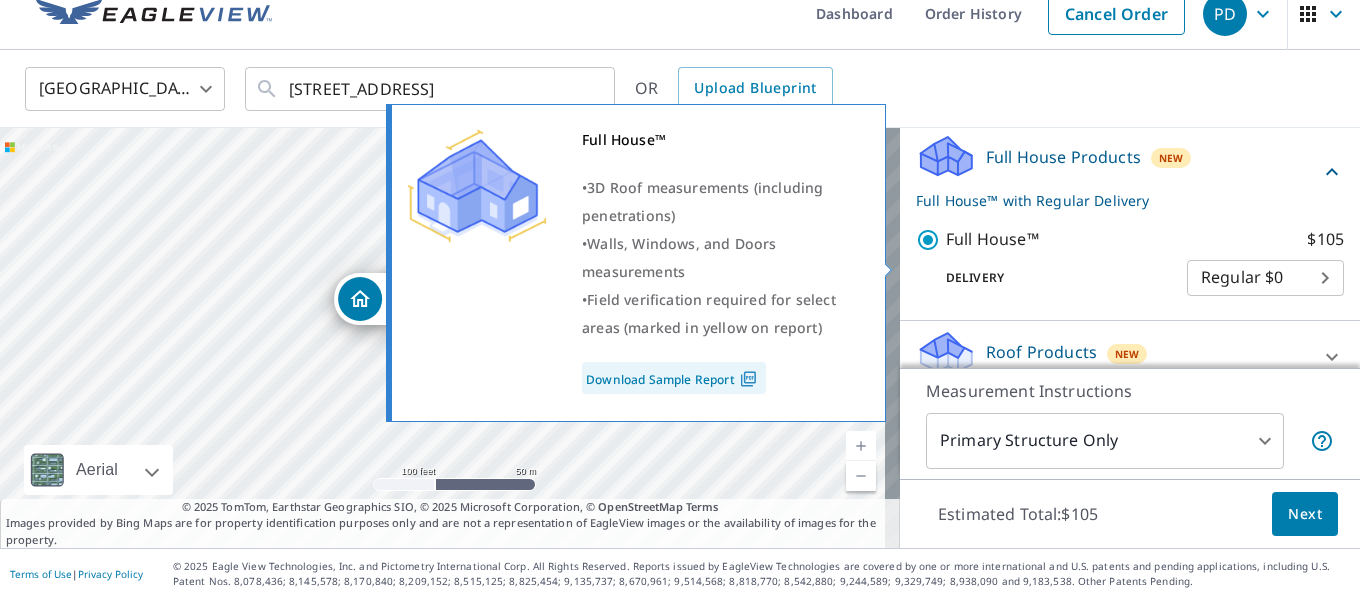 click on "Full House™ $105" at bounding box center [931, 240] 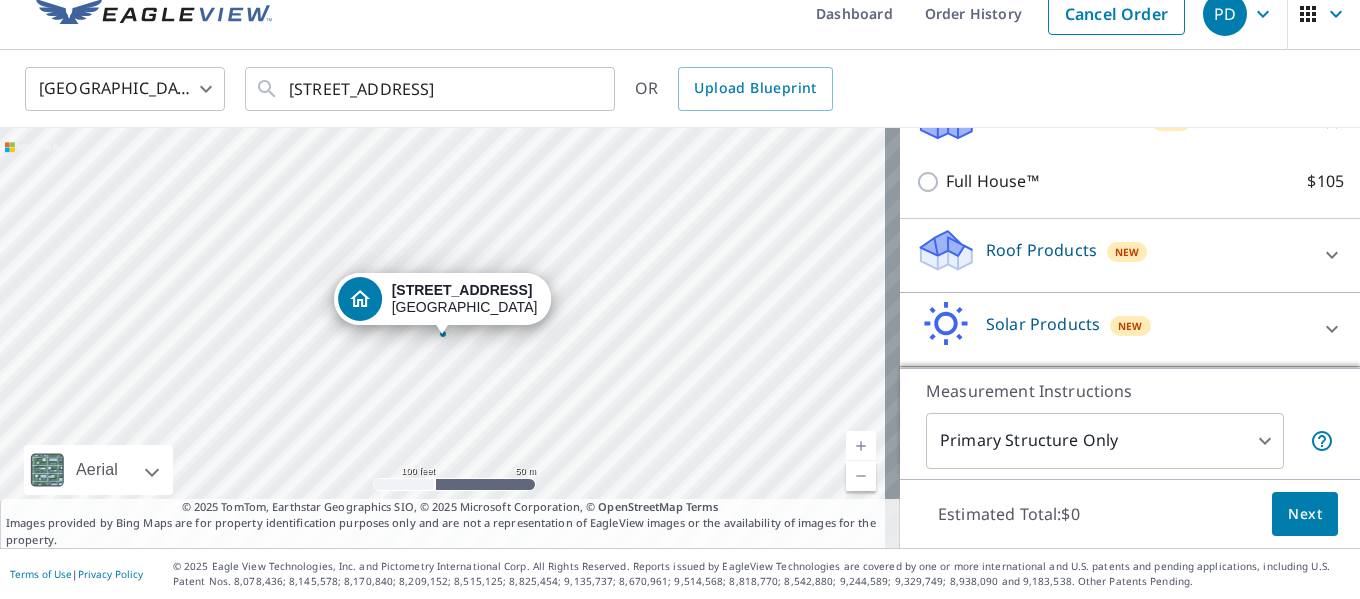 scroll, scrollTop: 273, scrollLeft: 0, axis: vertical 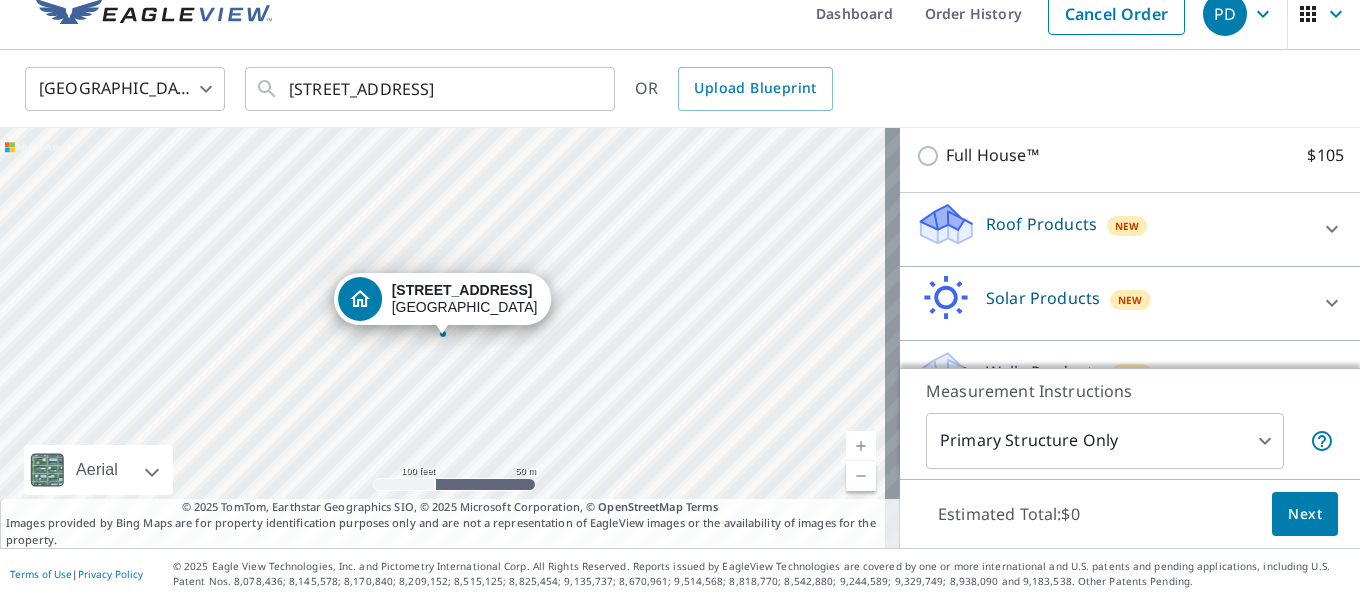 click 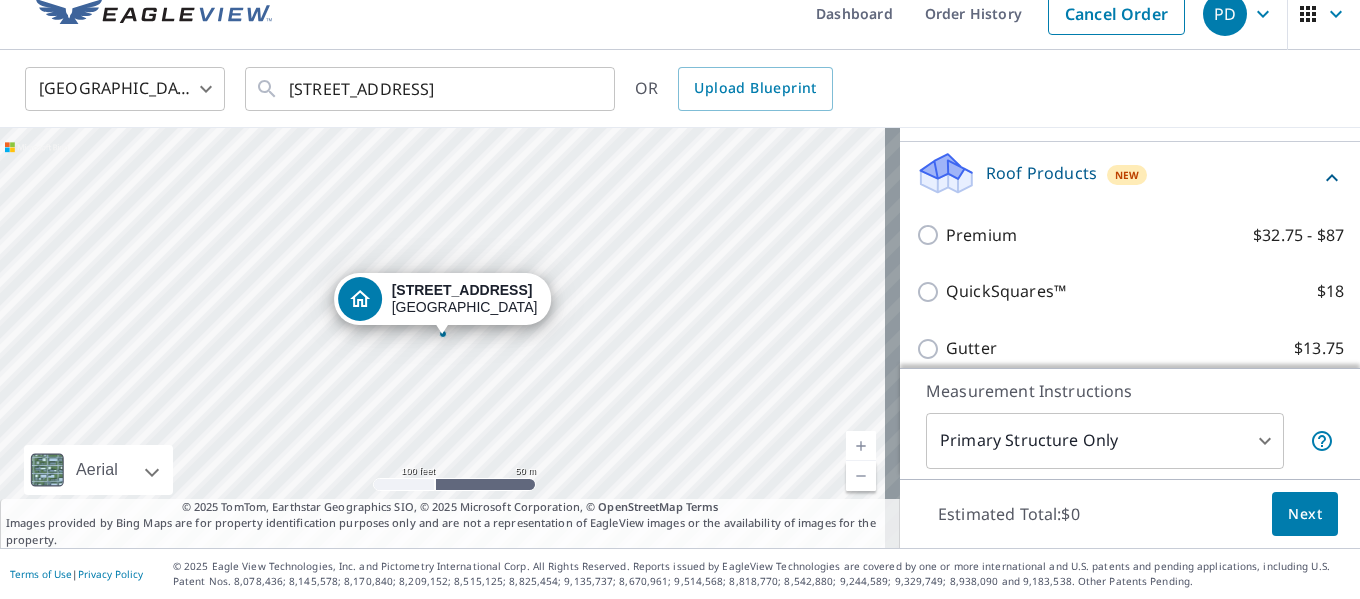 scroll, scrollTop: 373, scrollLeft: 0, axis: vertical 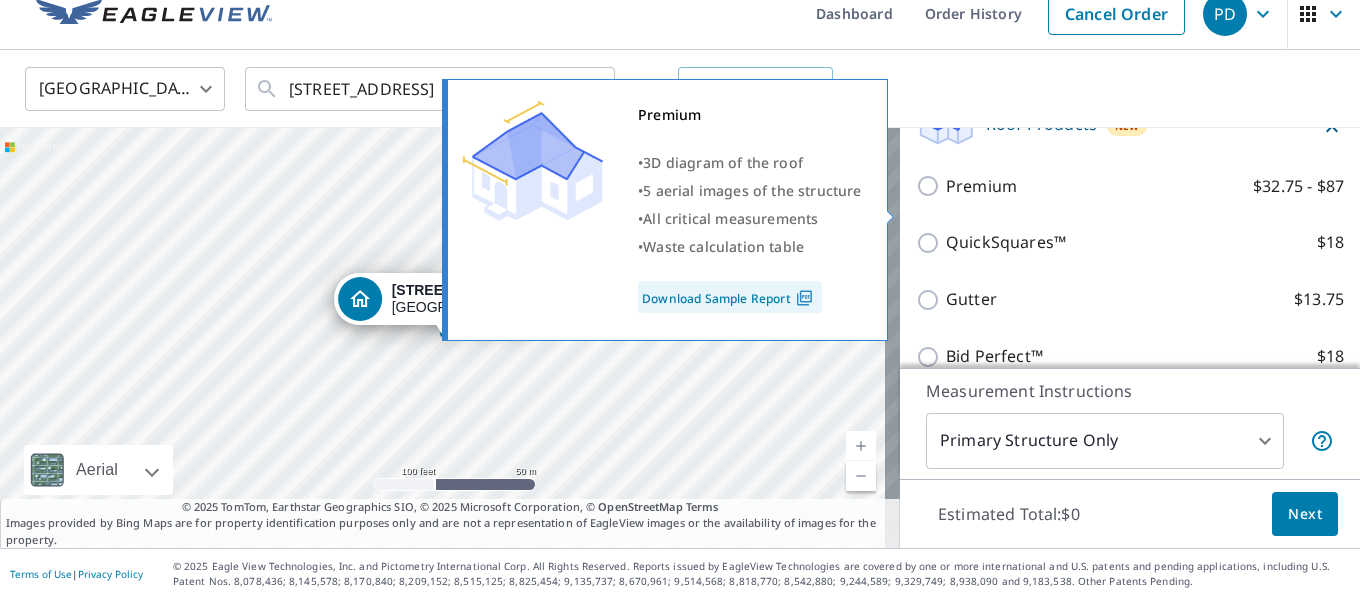 click on "Premium $32.75 - $87" at bounding box center [931, 186] 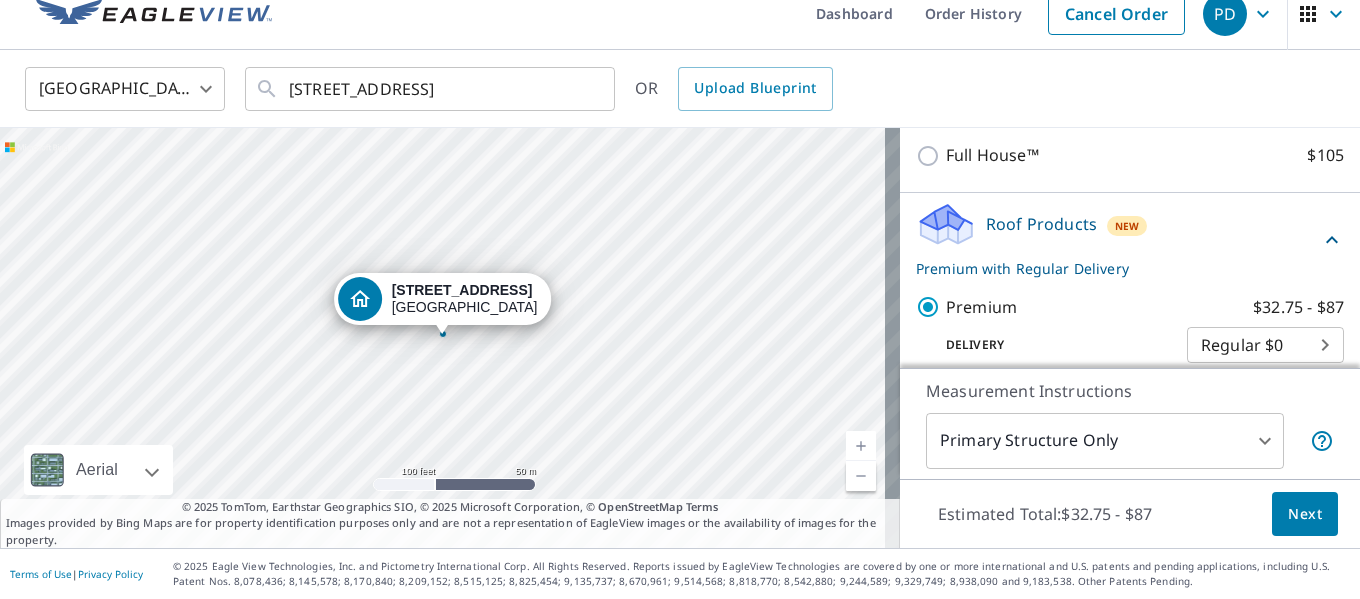 scroll, scrollTop: 373, scrollLeft: 0, axis: vertical 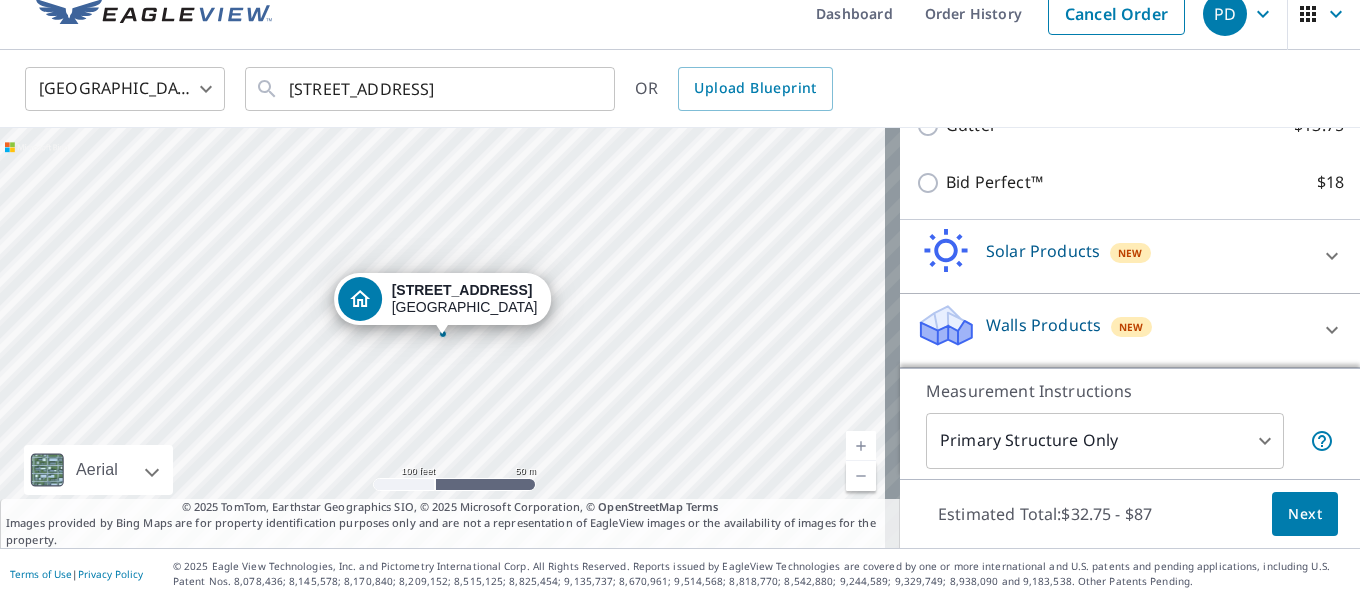 click on "Next" at bounding box center [1305, 514] 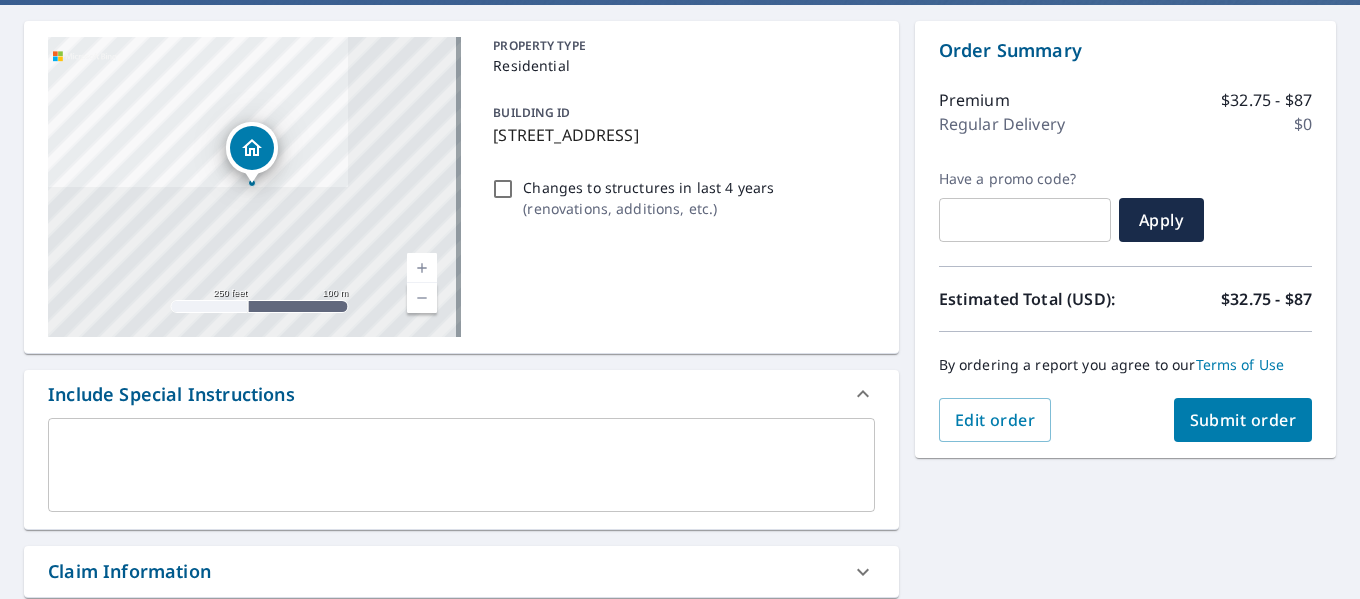 scroll, scrollTop: 189, scrollLeft: 0, axis: vertical 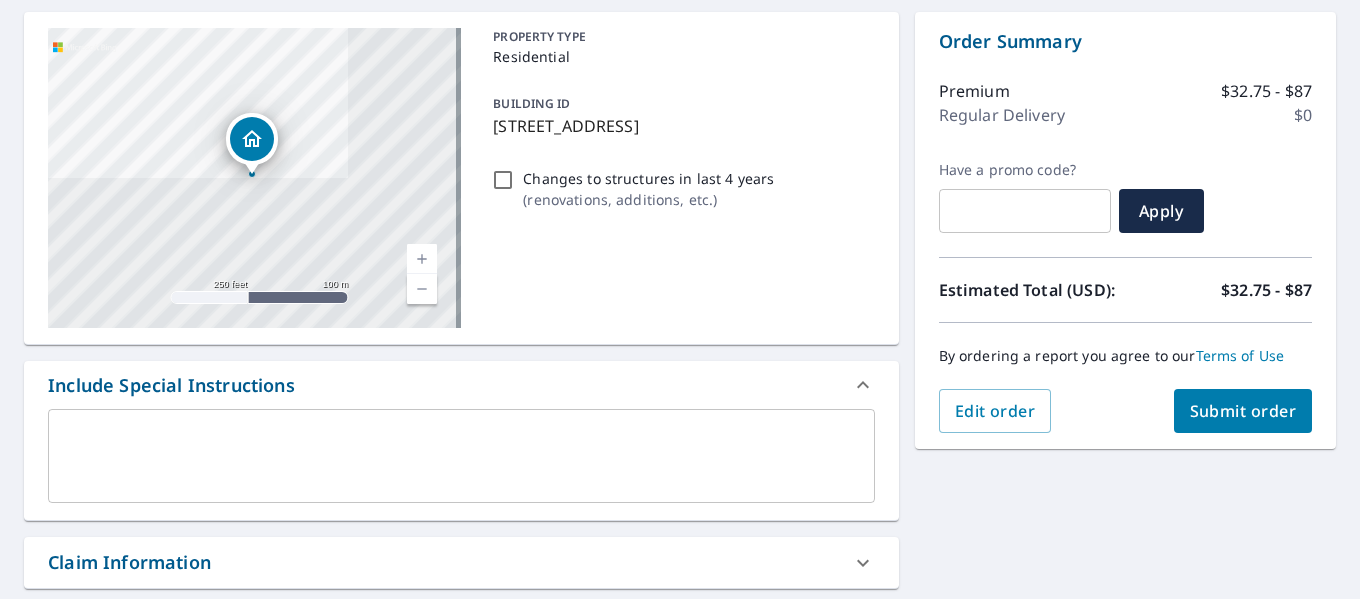 click on "Submit order" at bounding box center (1243, 411) 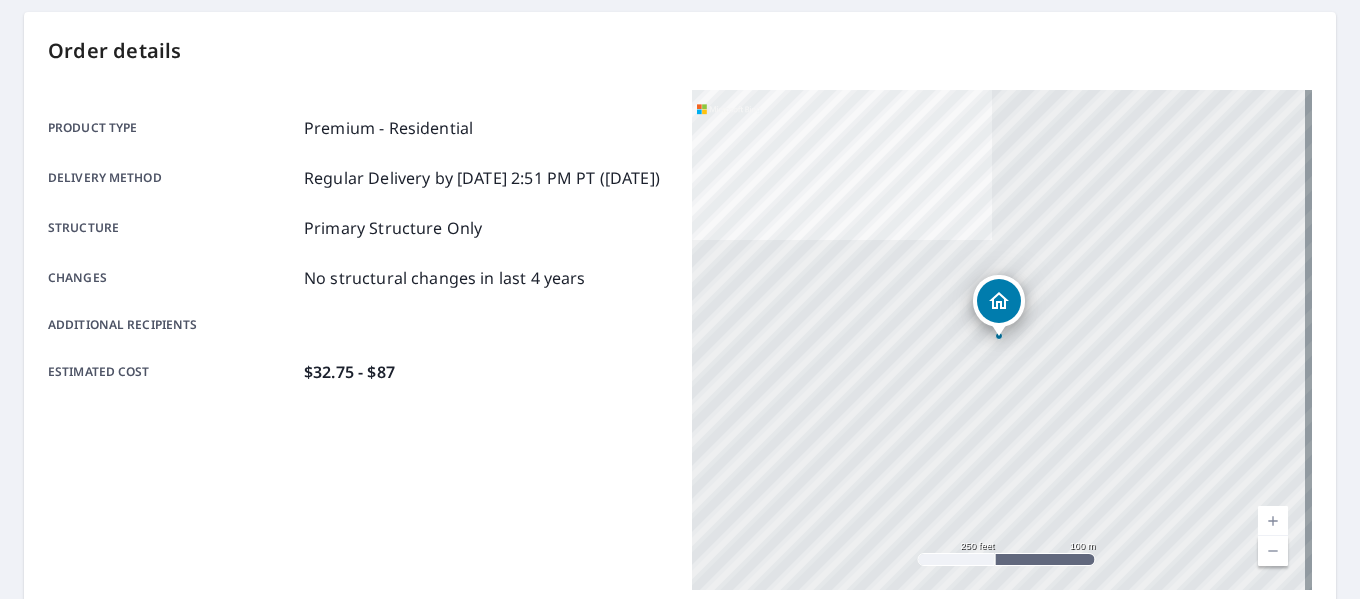 scroll, scrollTop: 0, scrollLeft: 0, axis: both 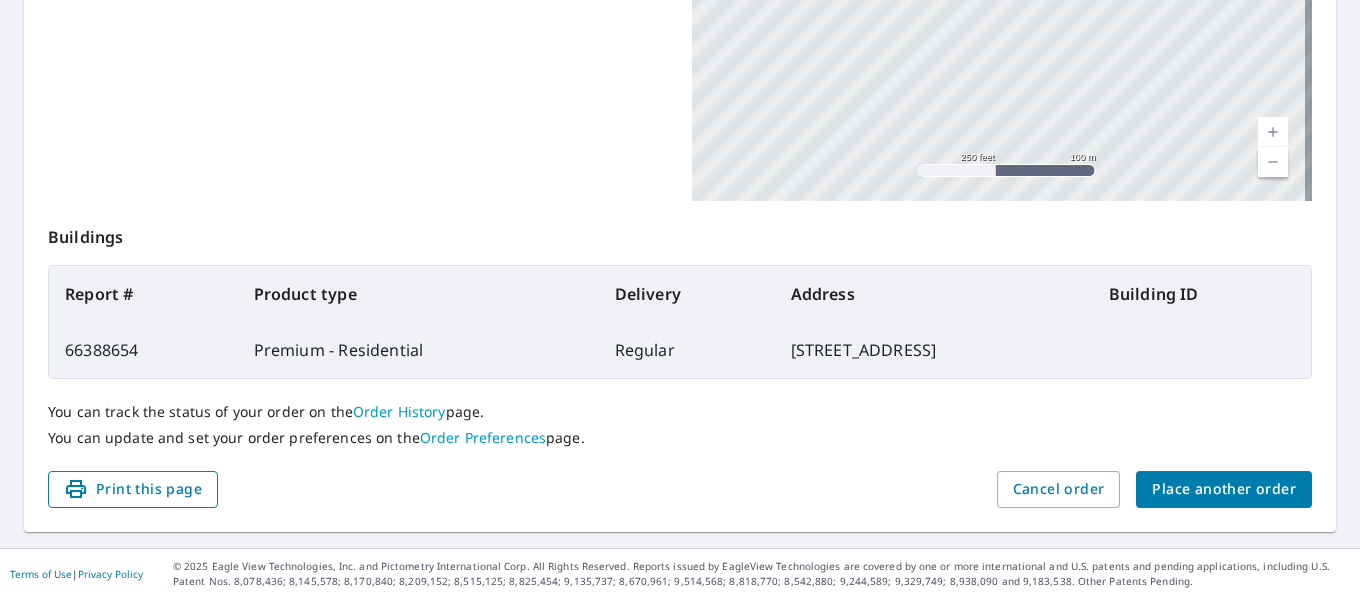 click on "Print this page" at bounding box center (133, 489) 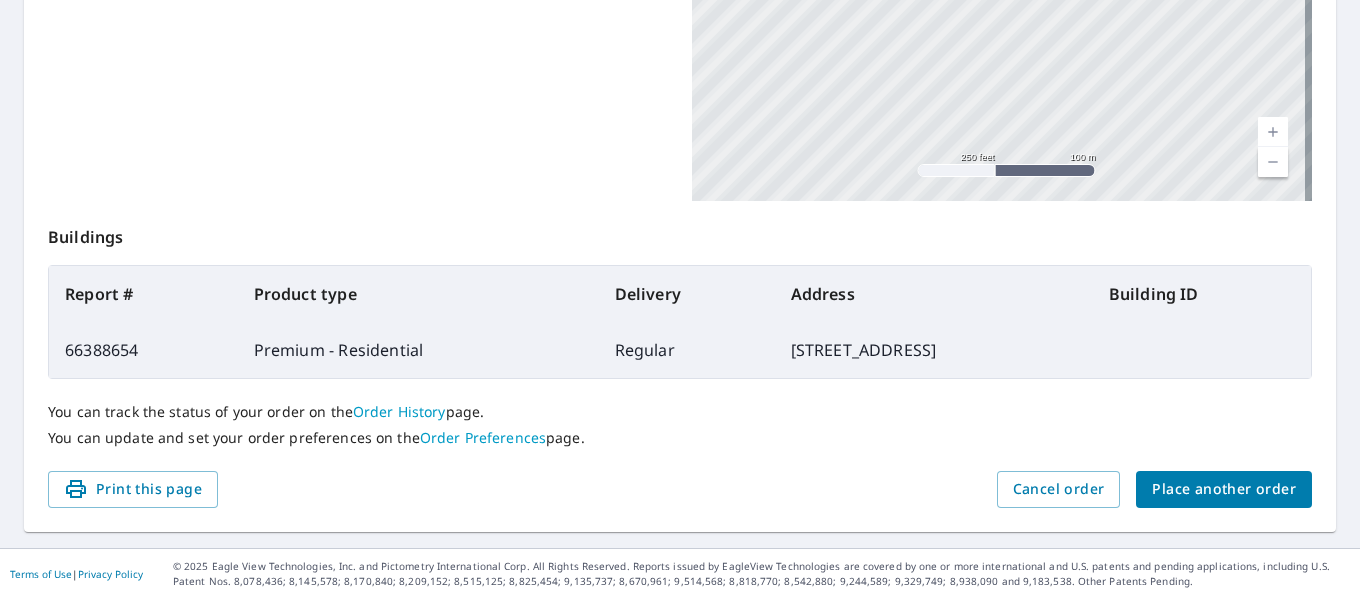 scroll, scrollTop: 578, scrollLeft: 0, axis: vertical 